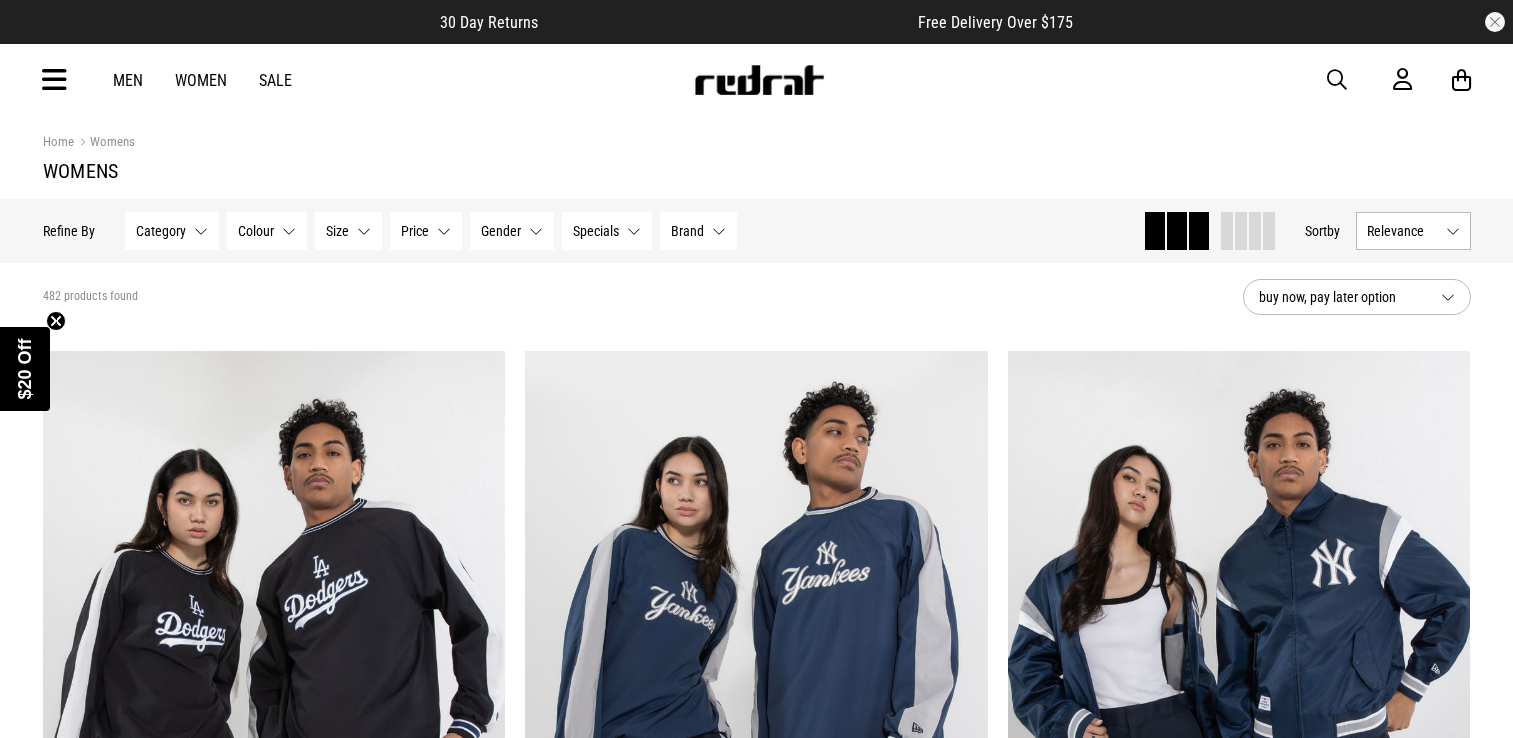 scroll, scrollTop: 0, scrollLeft: 0, axis: both 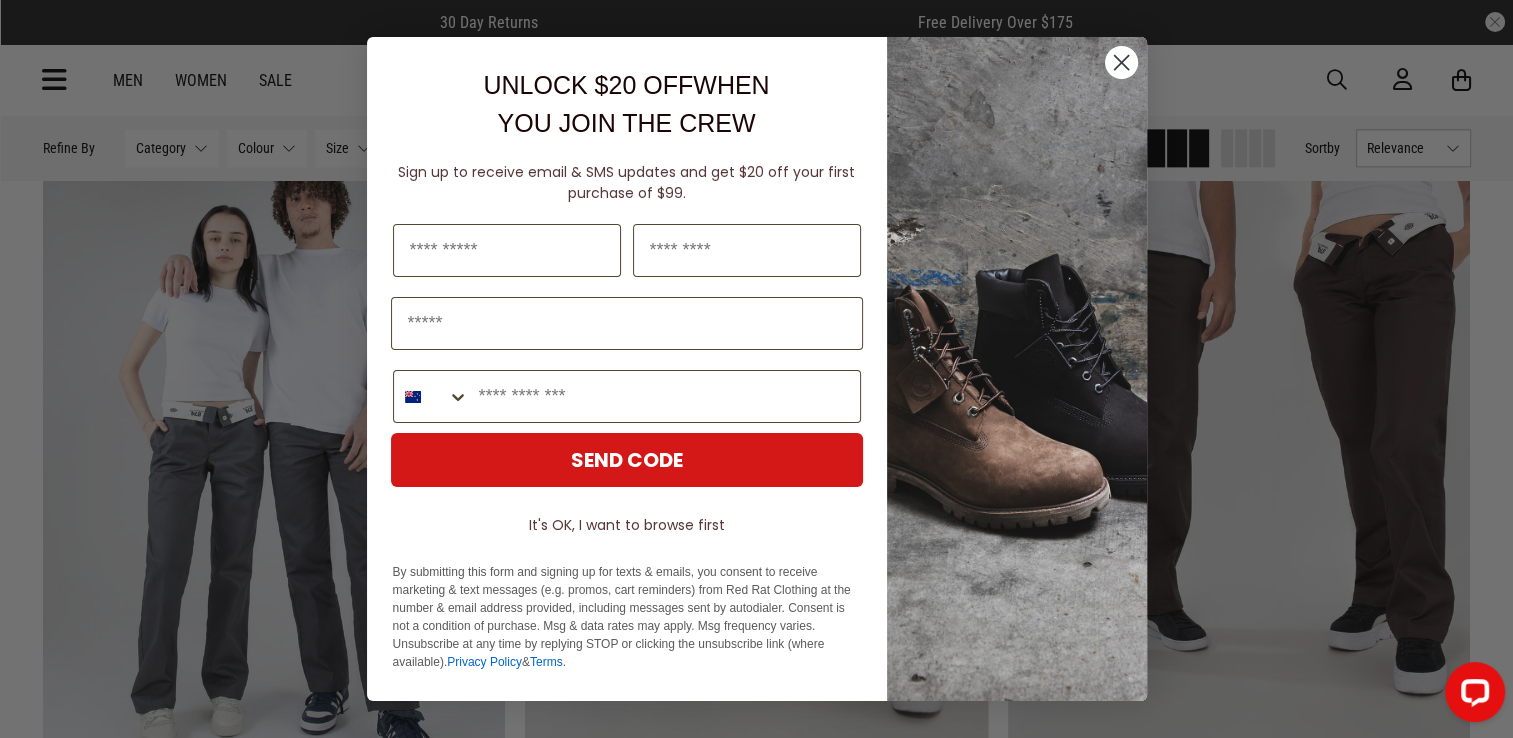 click 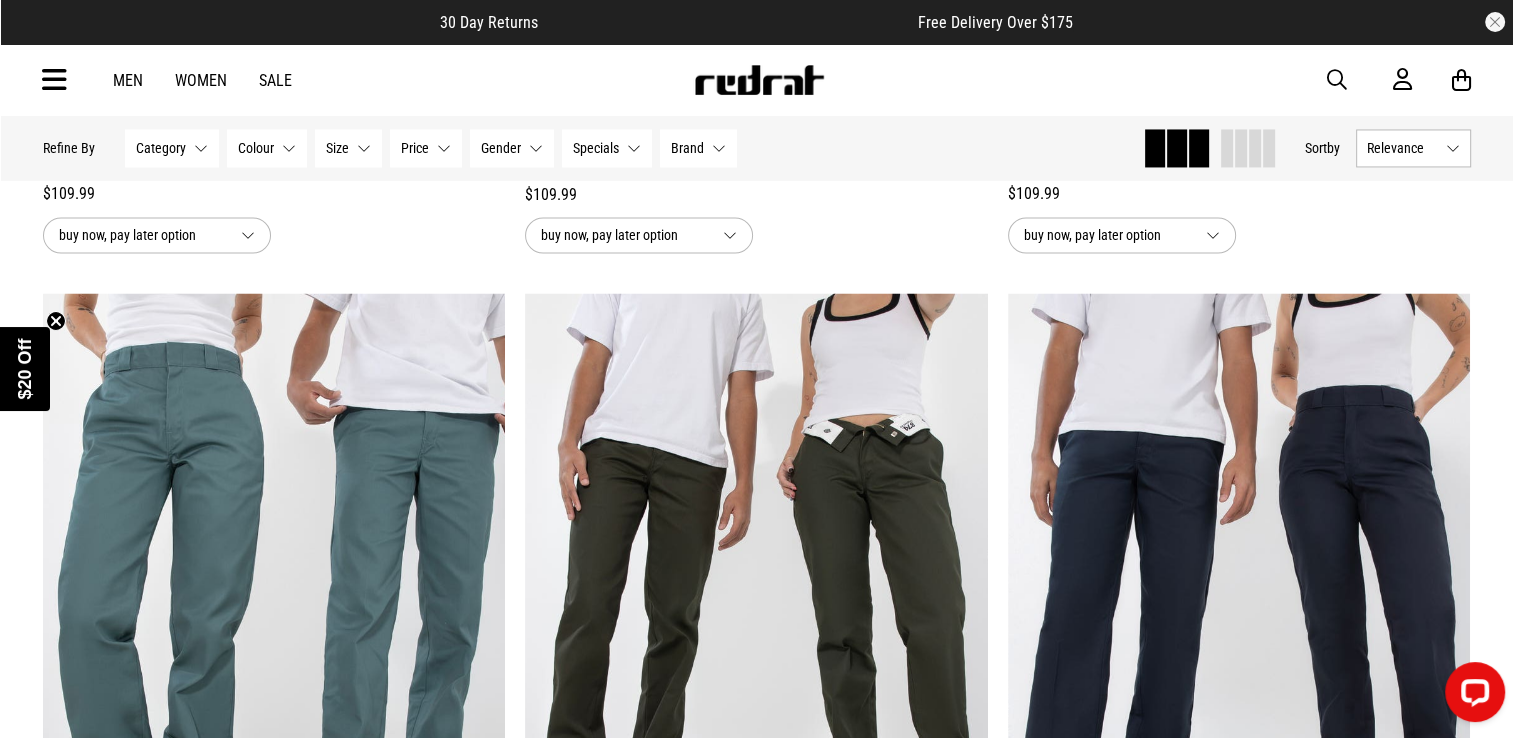 scroll, scrollTop: 3400, scrollLeft: 0, axis: vertical 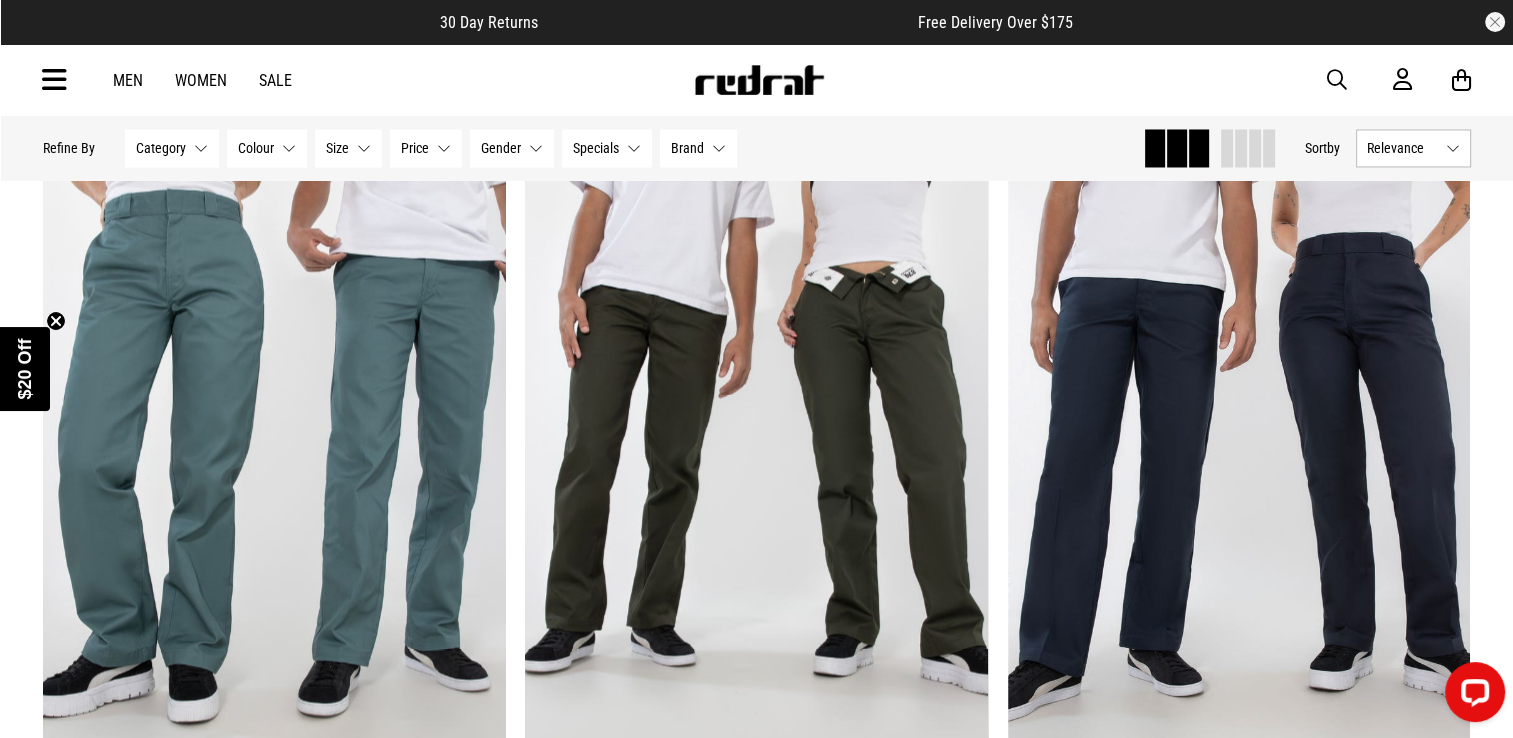 click on "Women" at bounding box center (201, 80) 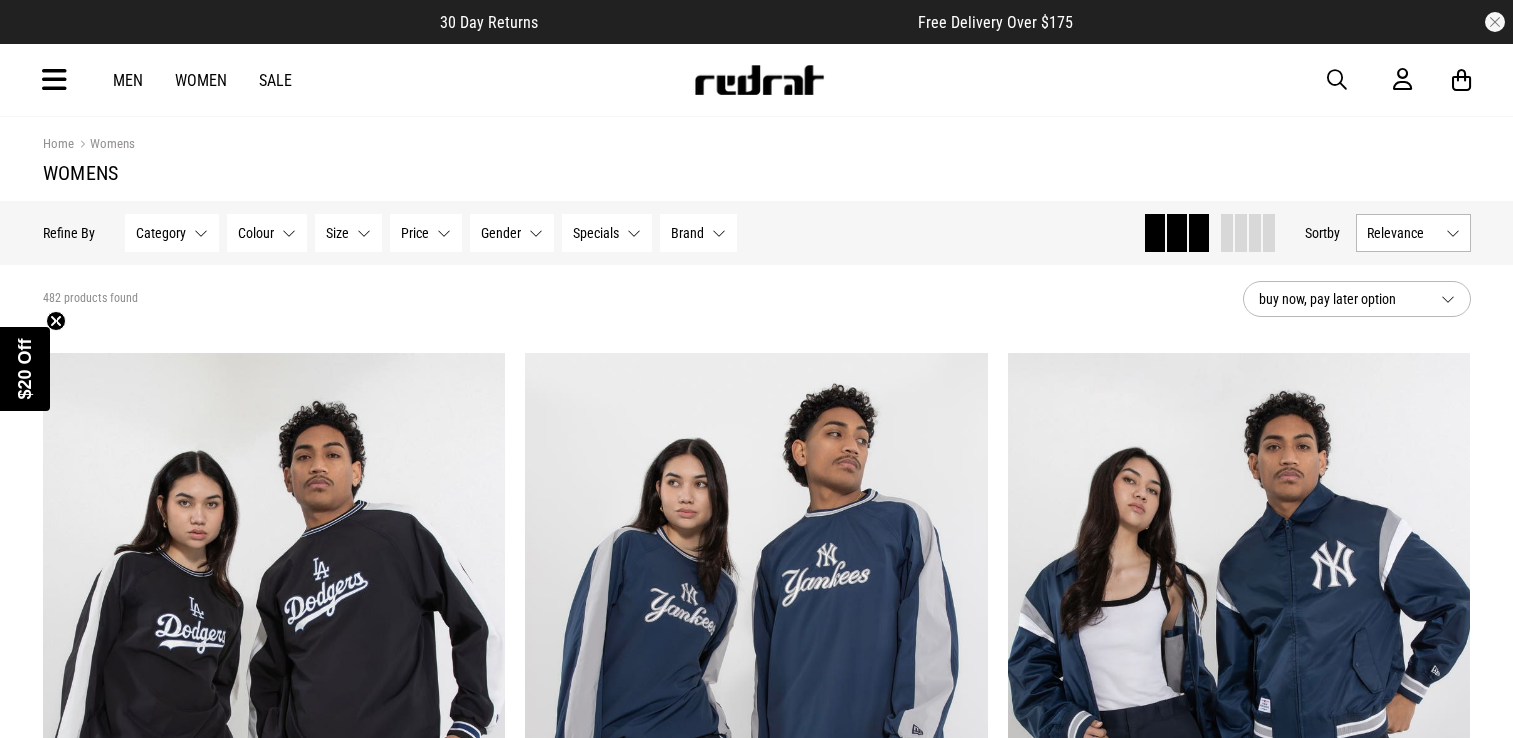 scroll, scrollTop: 0, scrollLeft: 0, axis: both 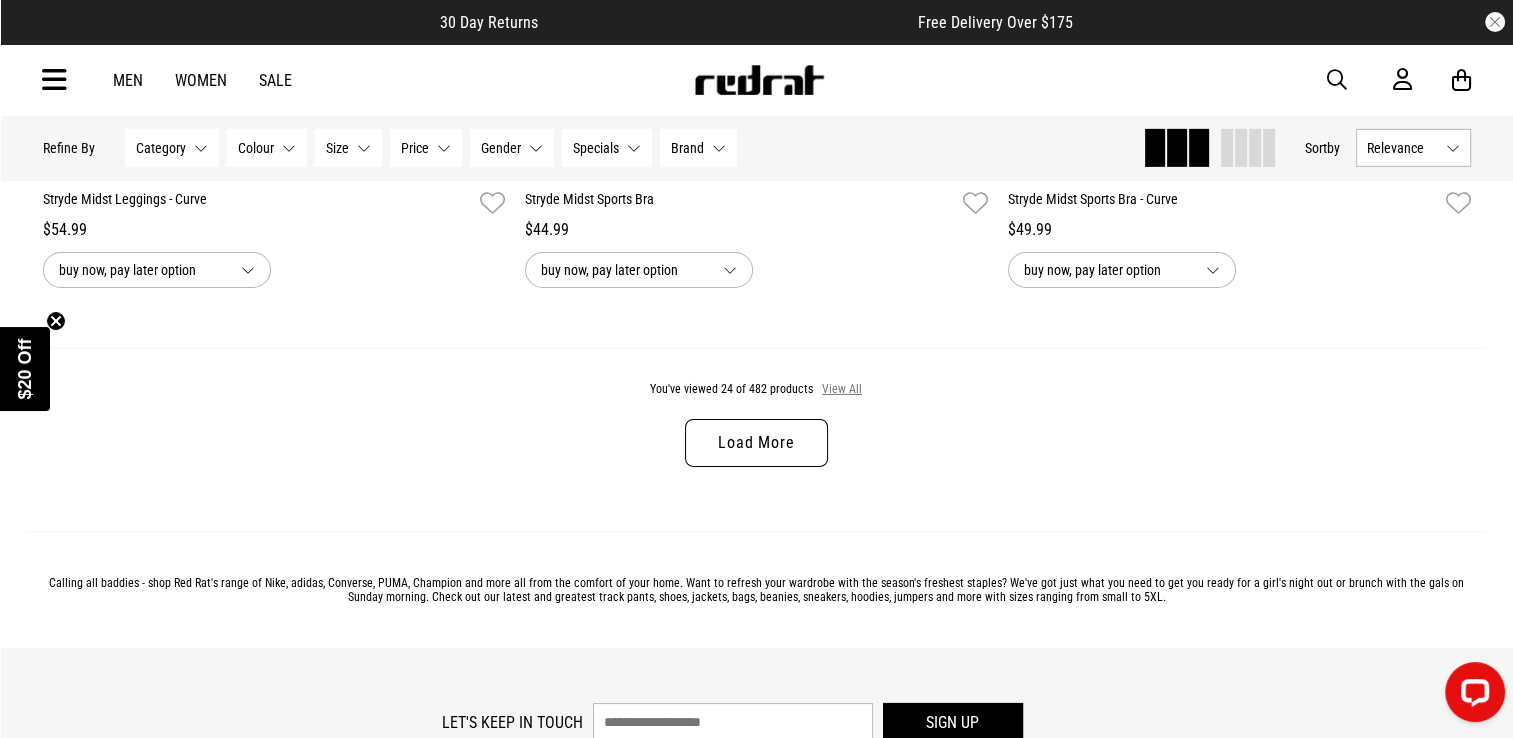 click on "View All" at bounding box center [842, 390] 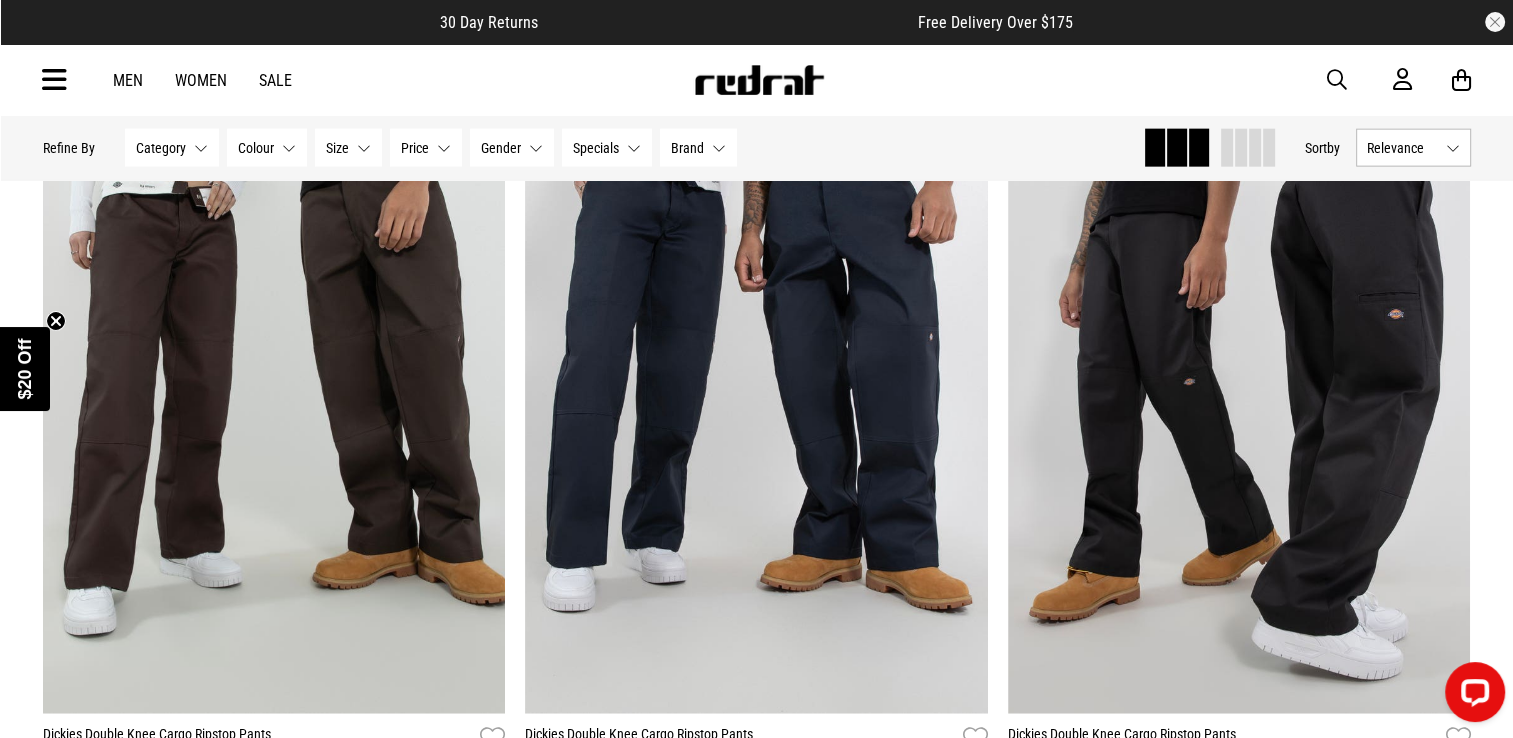 scroll, scrollTop: 12300, scrollLeft: 0, axis: vertical 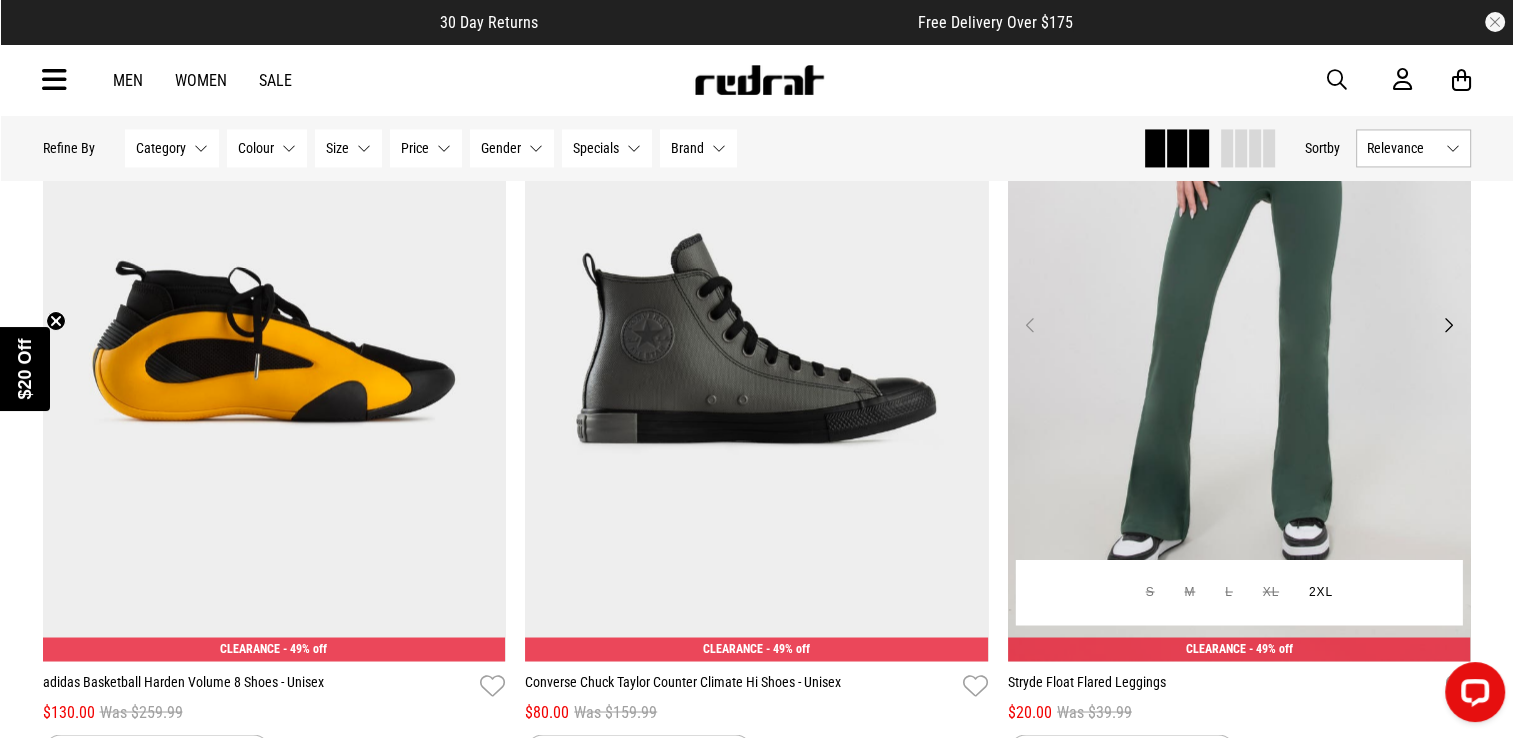 click on "Next" at bounding box center (1447, 325) 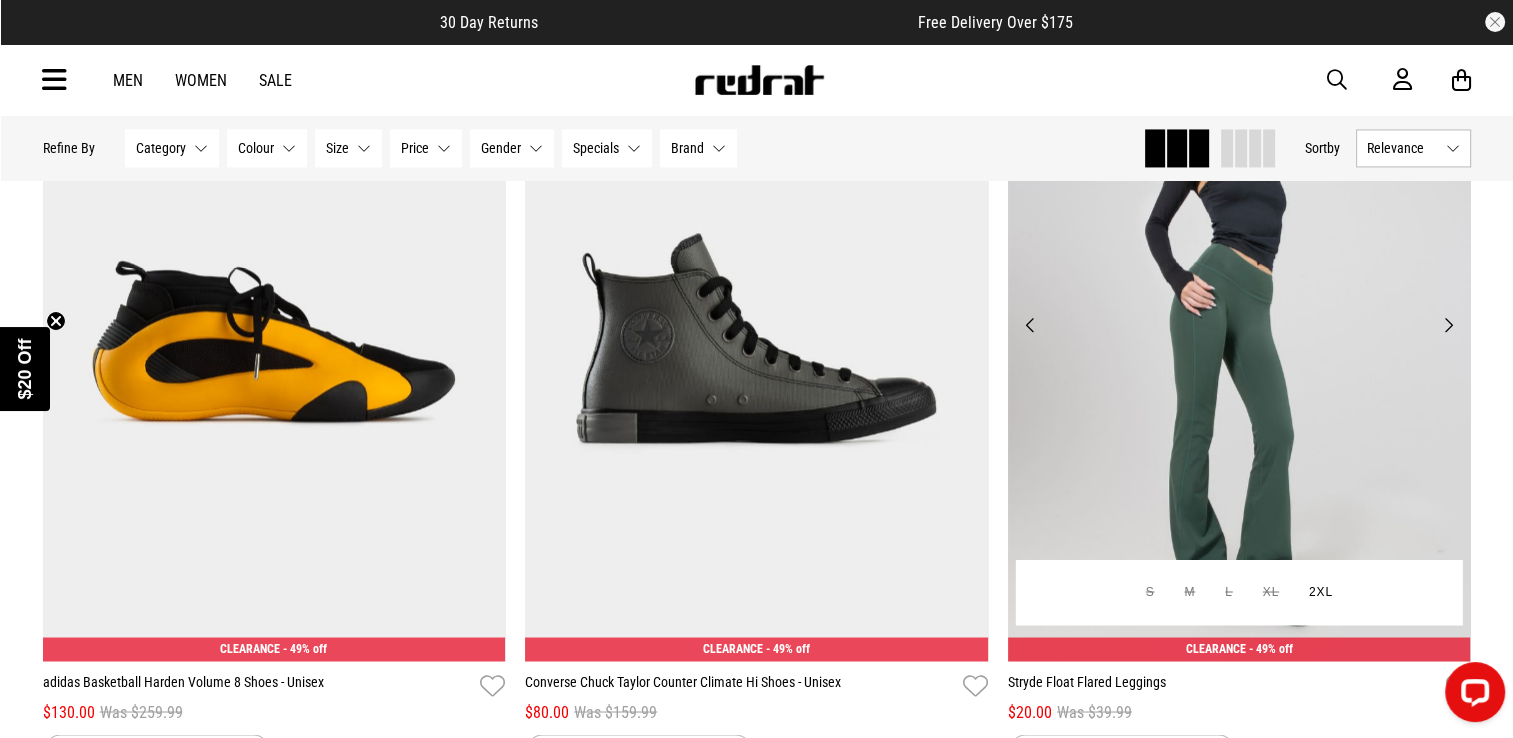 click on "Next" at bounding box center [1447, 325] 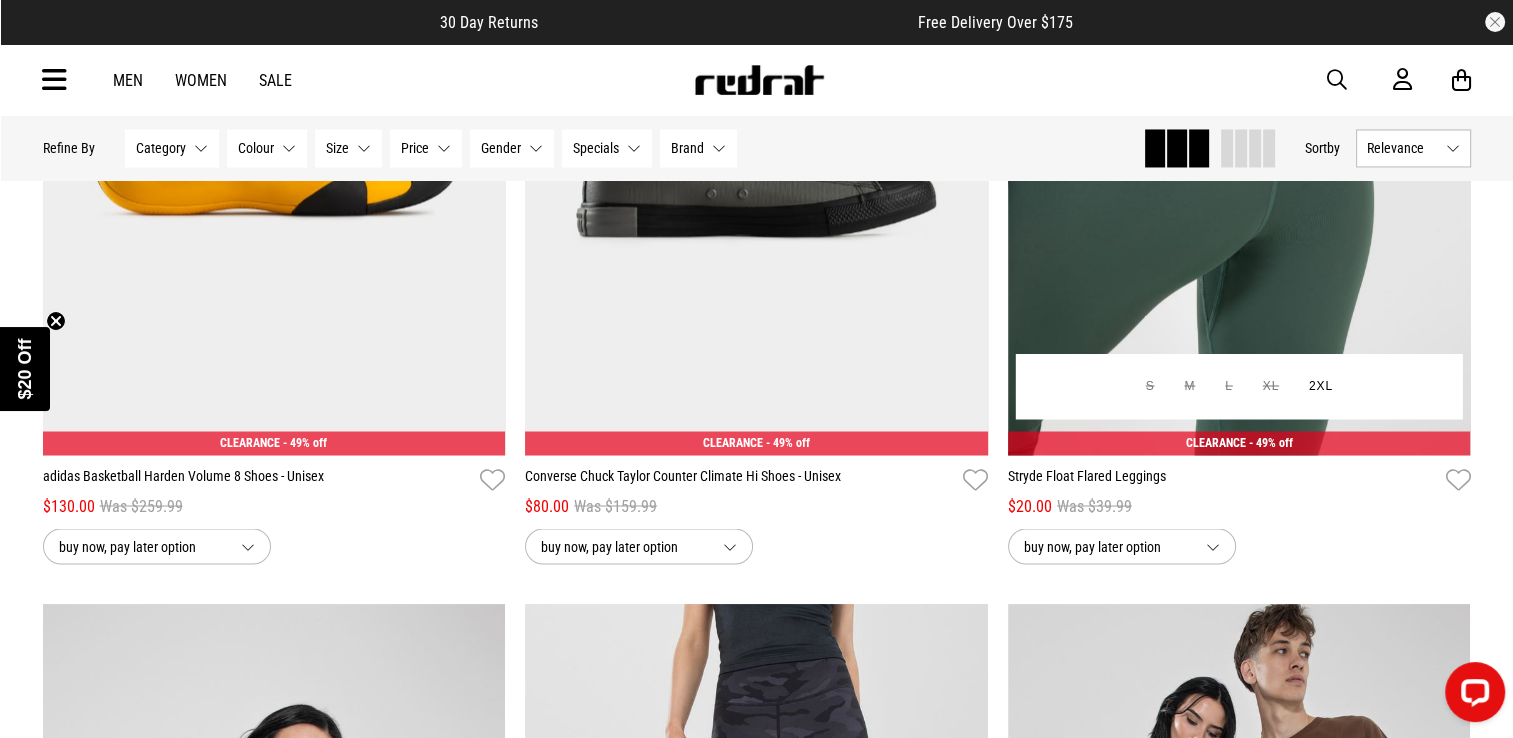 scroll, scrollTop: 71586, scrollLeft: 0, axis: vertical 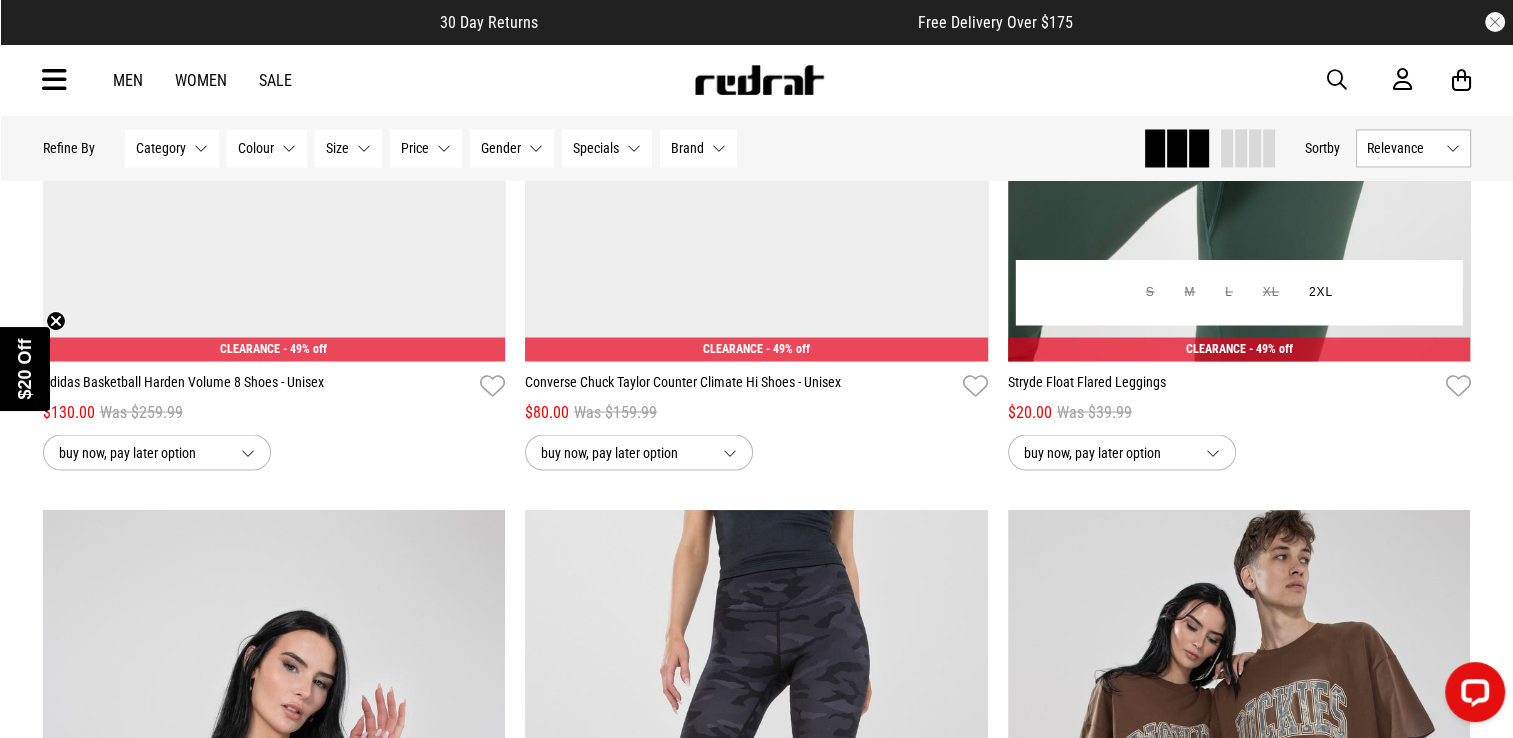 click at bounding box center (1239, 37) 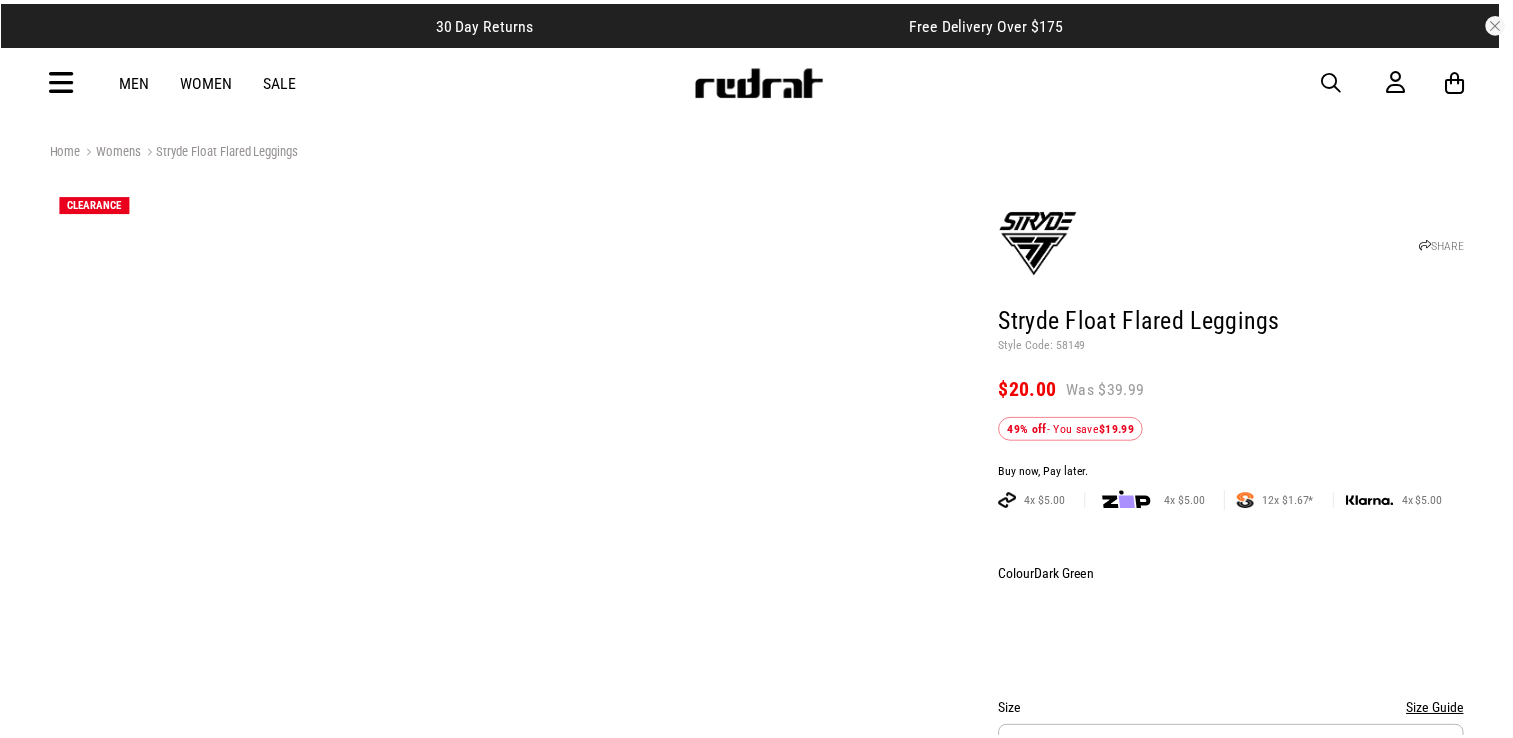 scroll, scrollTop: 0, scrollLeft: 0, axis: both 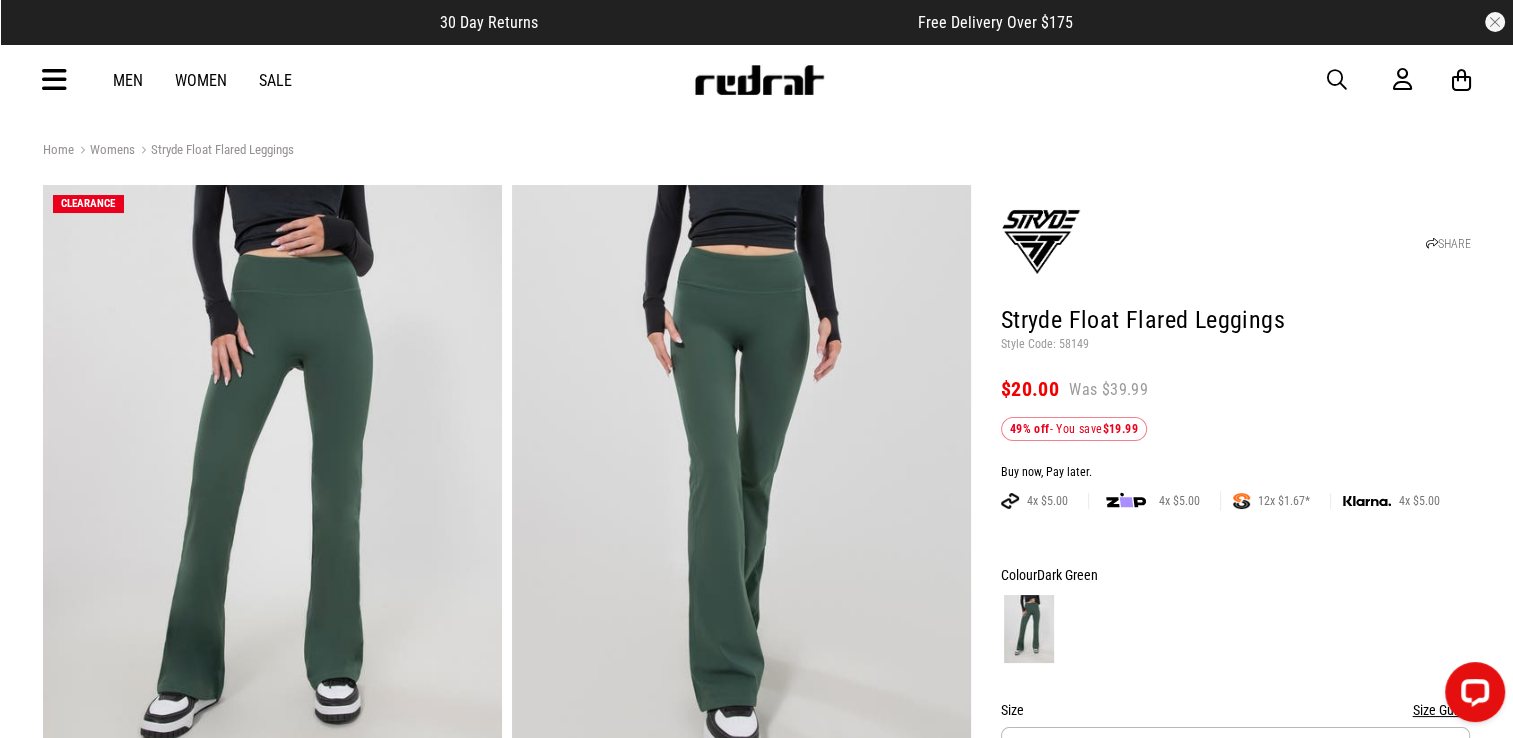 click at bounding box center (1495, 22) 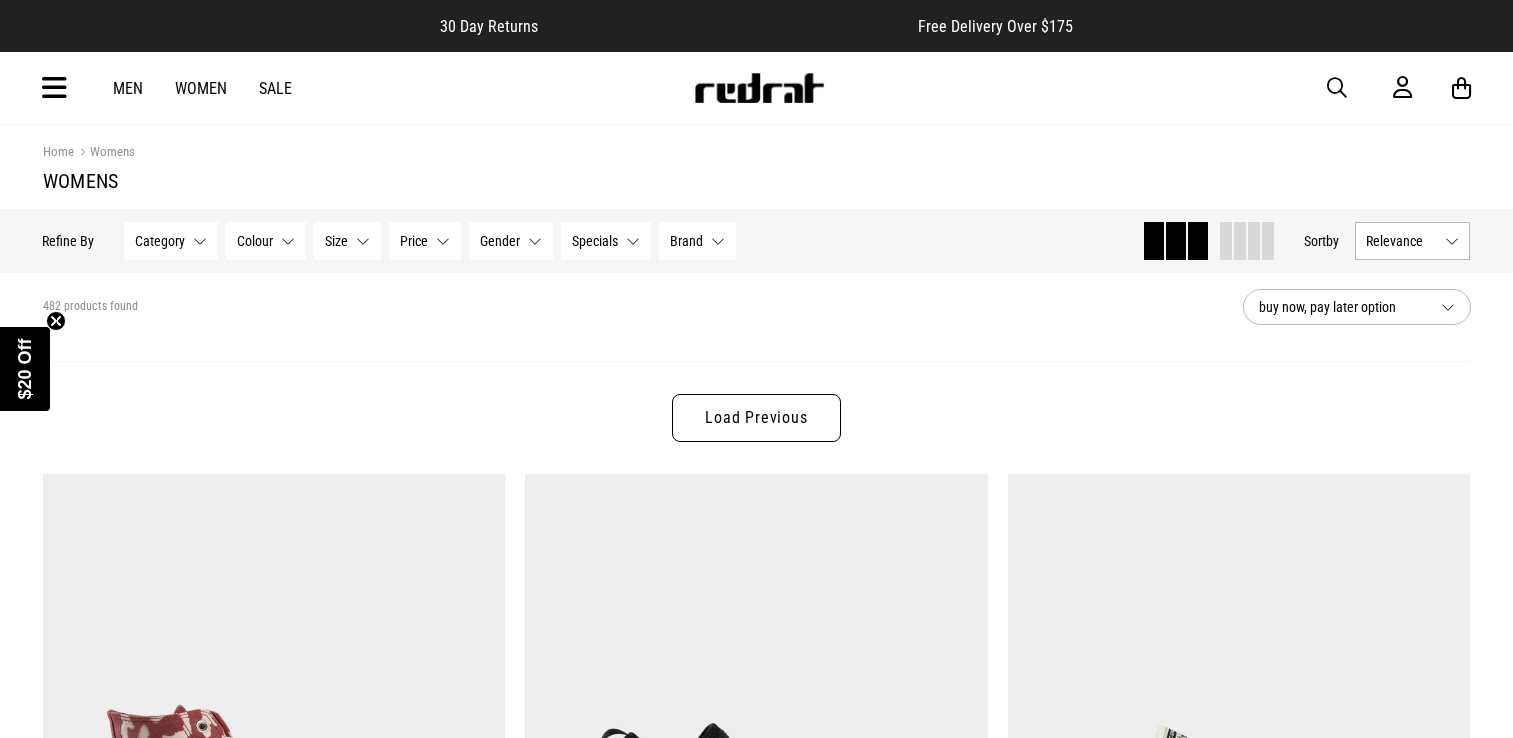 scroll, scrollTop: 1417, scrollLeft: 0, axis: vertical 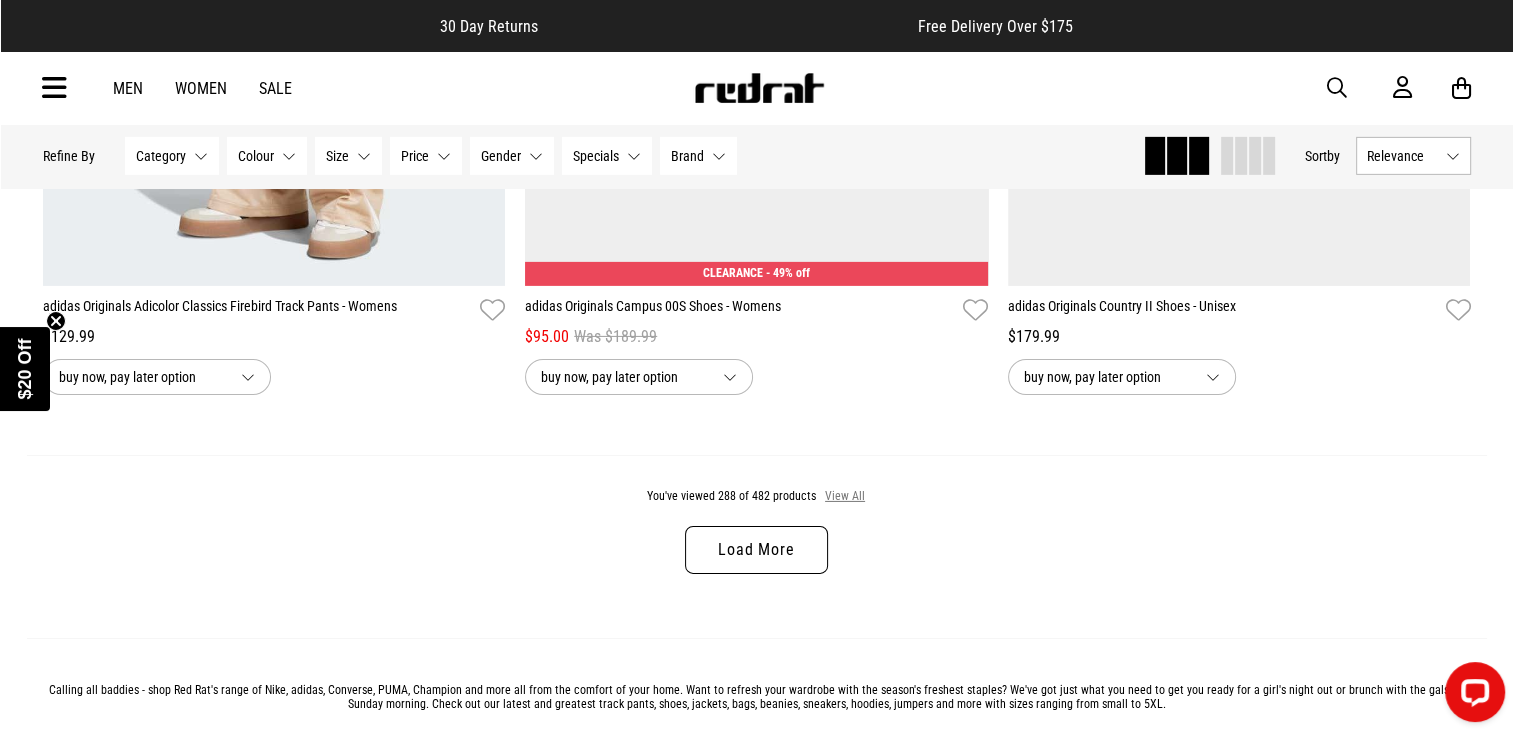 click on "View All" at bounding box center (845, 497) 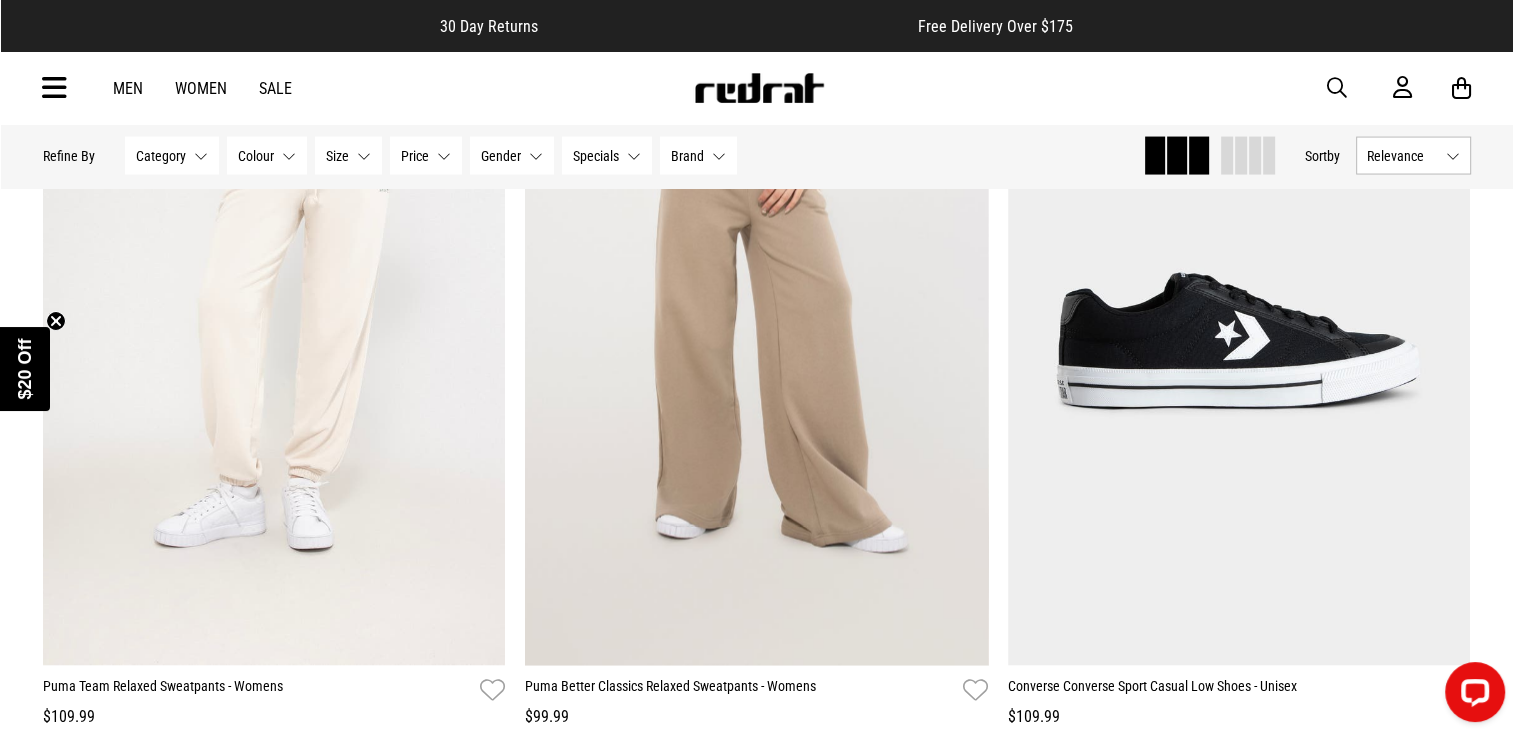 scroll, scrollTop: 11416, scrollLeft: 0, axis: vertical 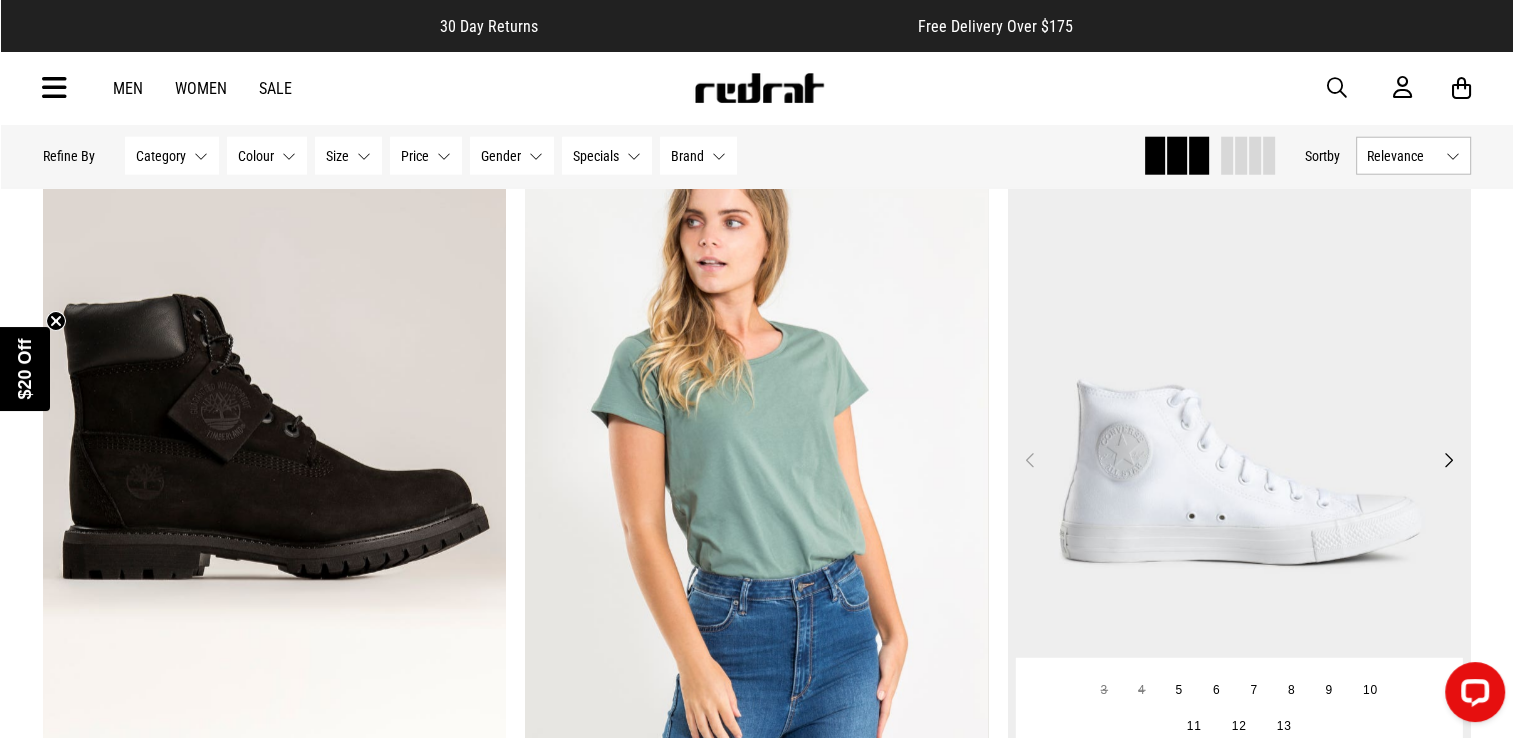 click at bounding box center [1239, 472] 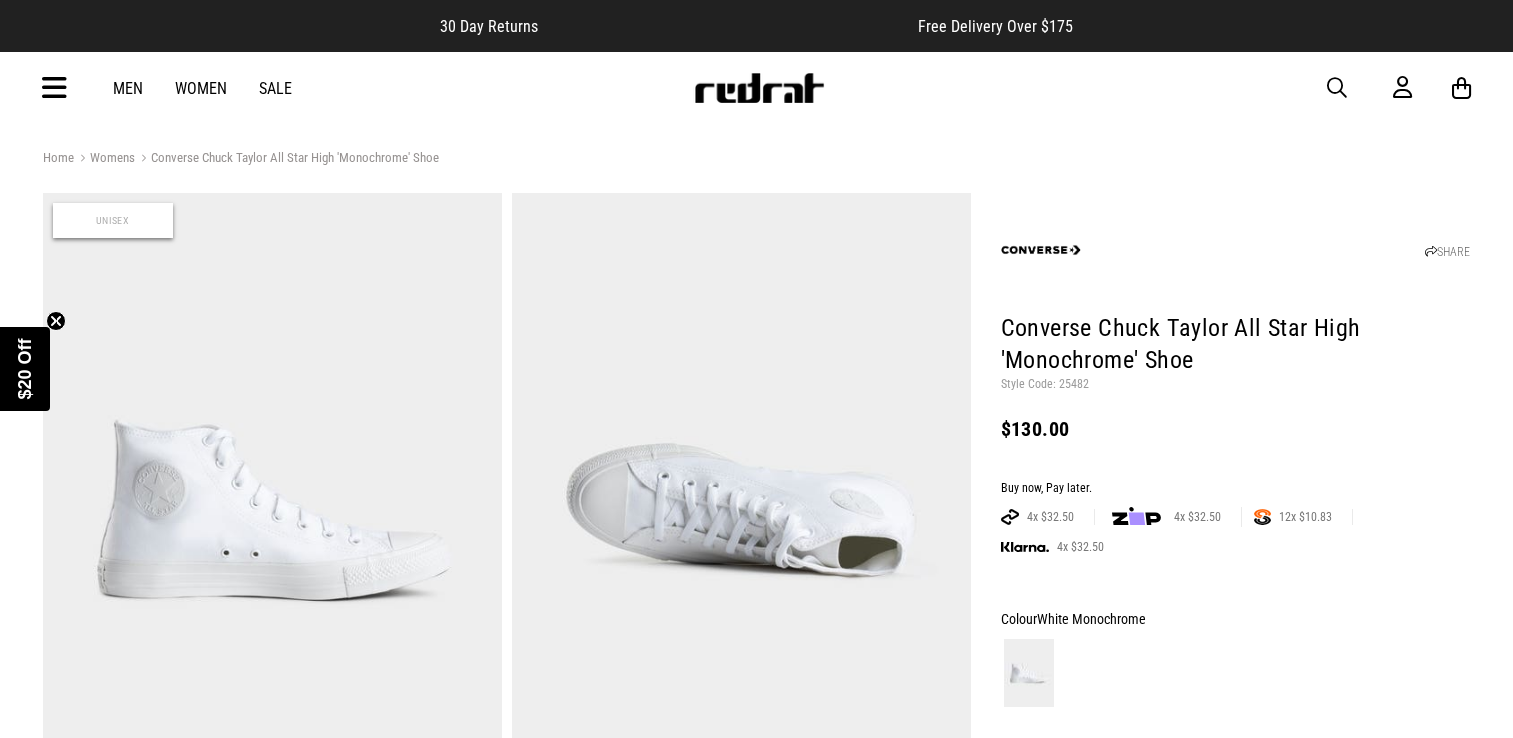 scroll, scrollTop: 0, scrollLeft: 0, axis: both 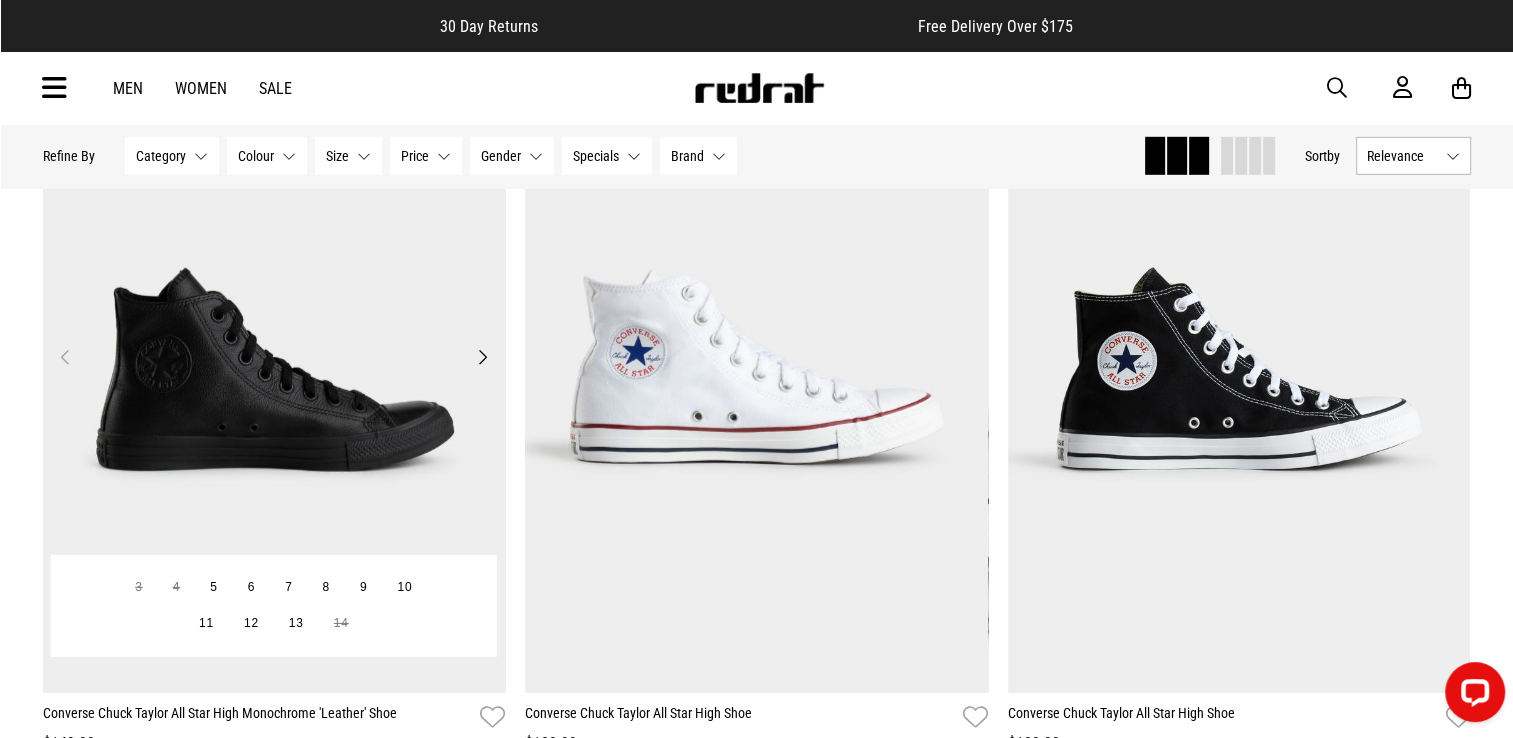click at bounding box center [274, 369] 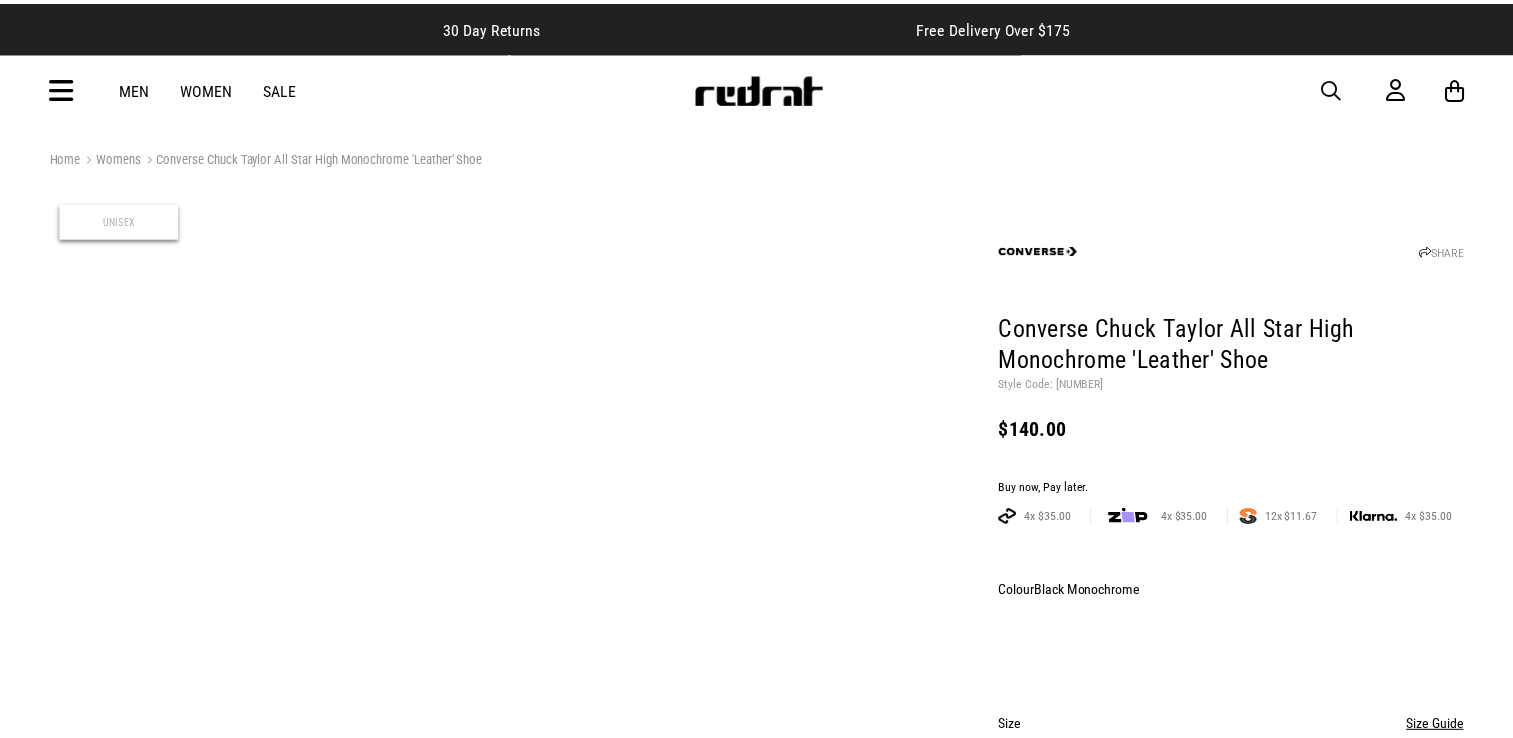 scroll, scrollTop: 0, scrollLeft: 0, axis: both 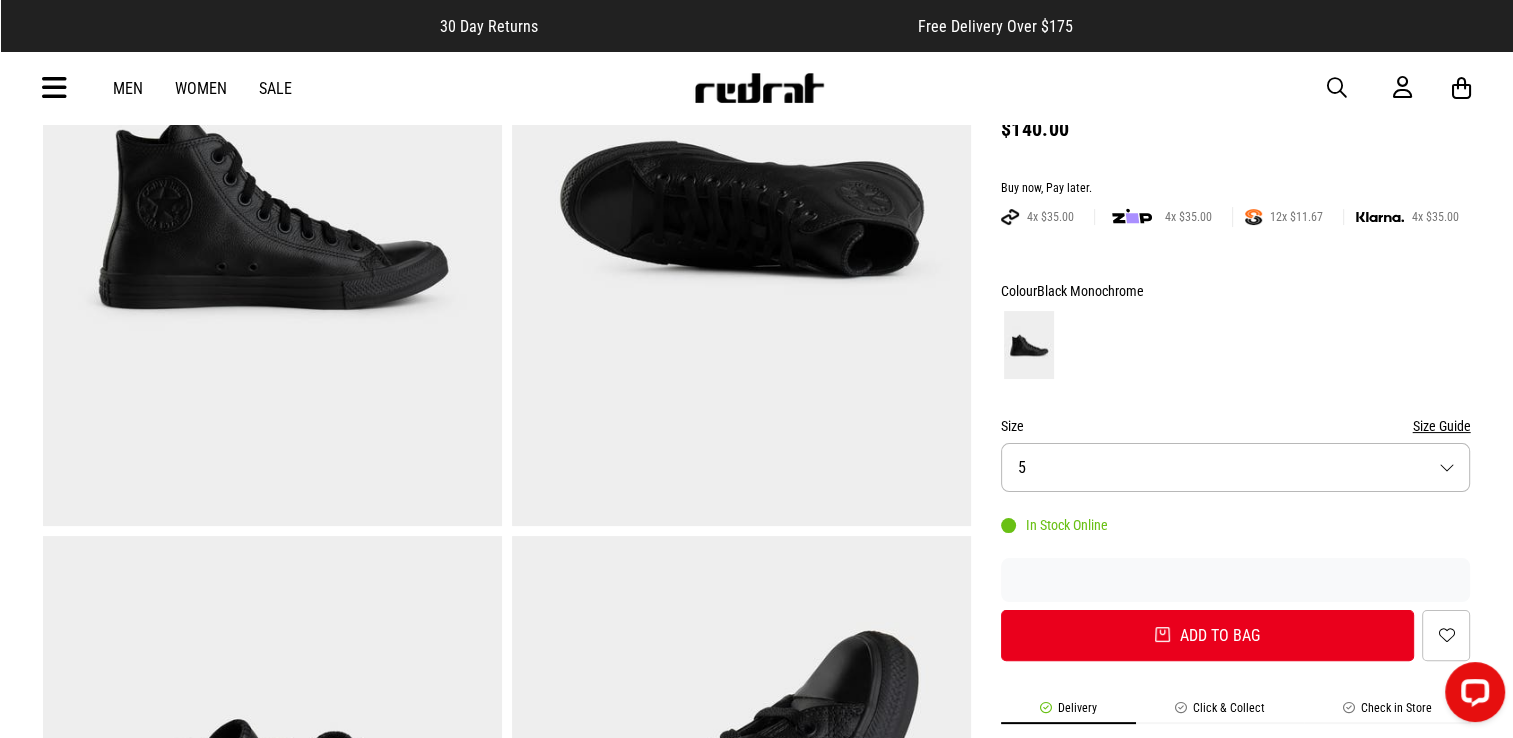 click on "Size 5" at bounding box center [1236, 467] 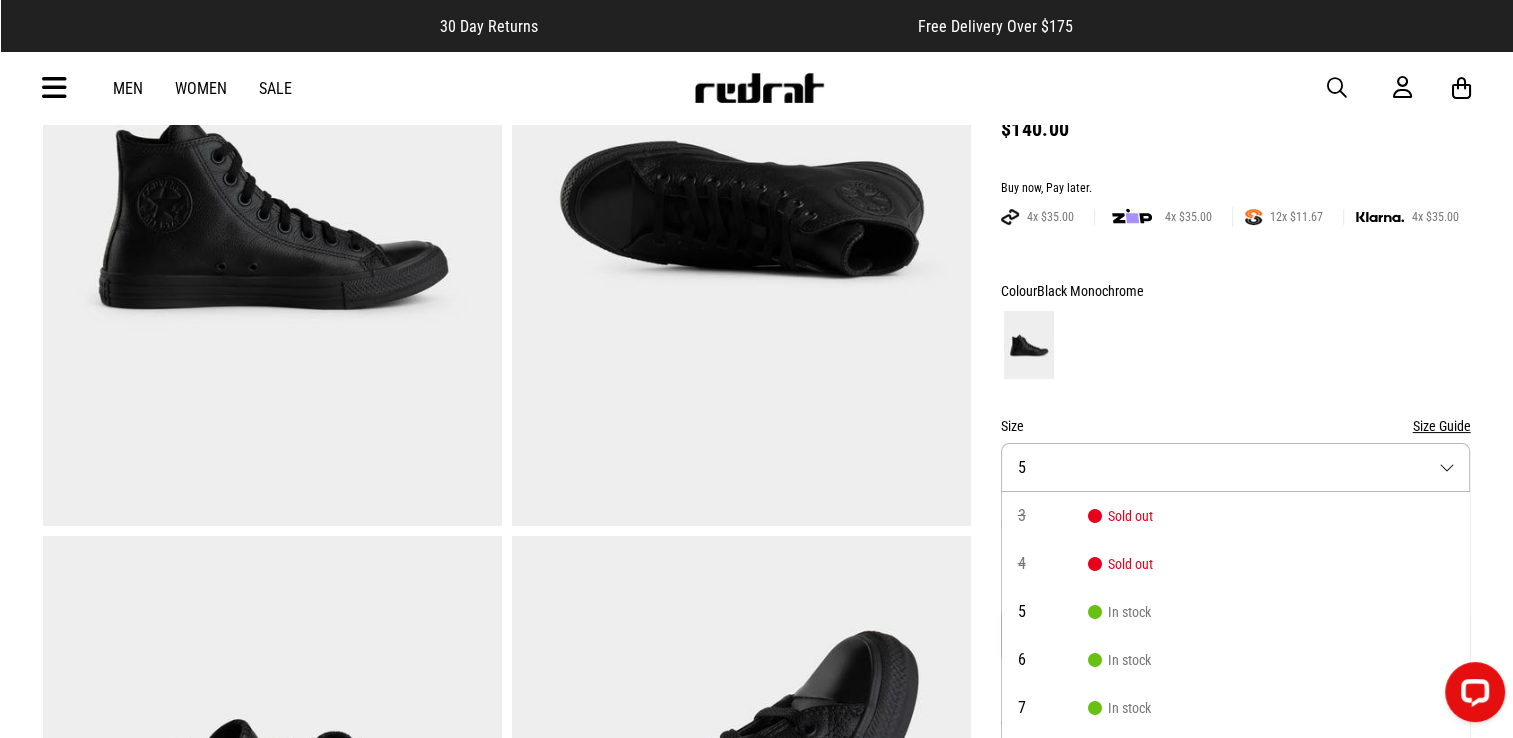 scroll, scrollTop: 323, scrollLeft: 0, axis: vertical 